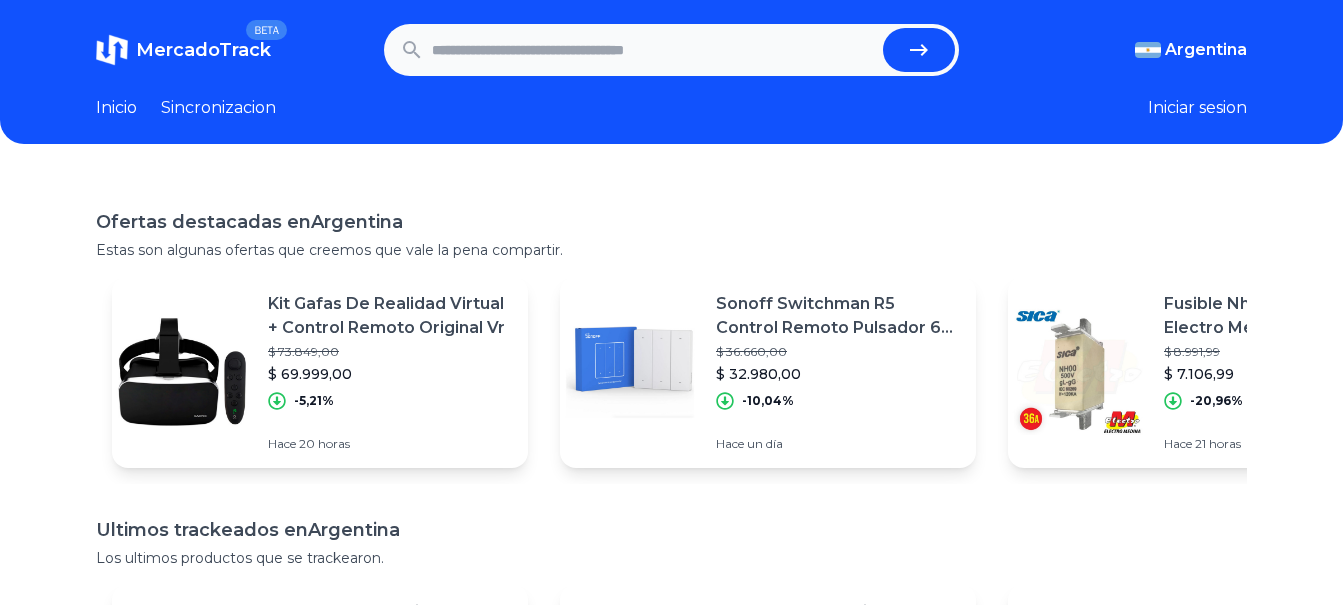 scroll, scrollTop: 0, scrollLeft: 0, axis: both 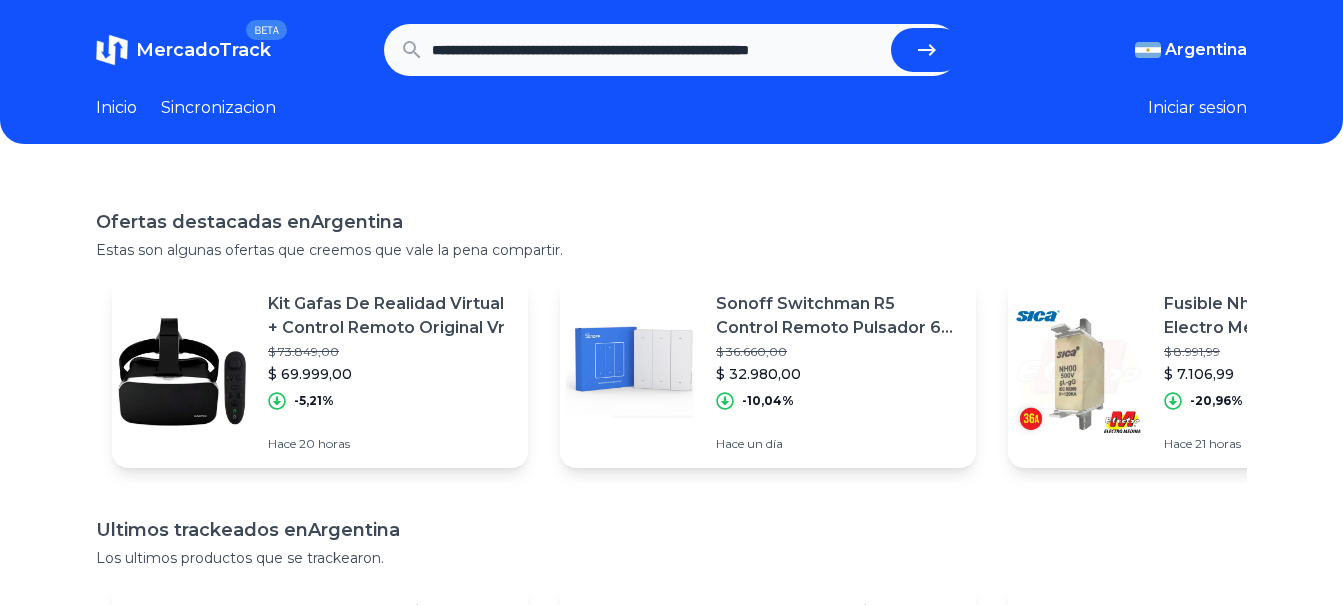 type on "**********" 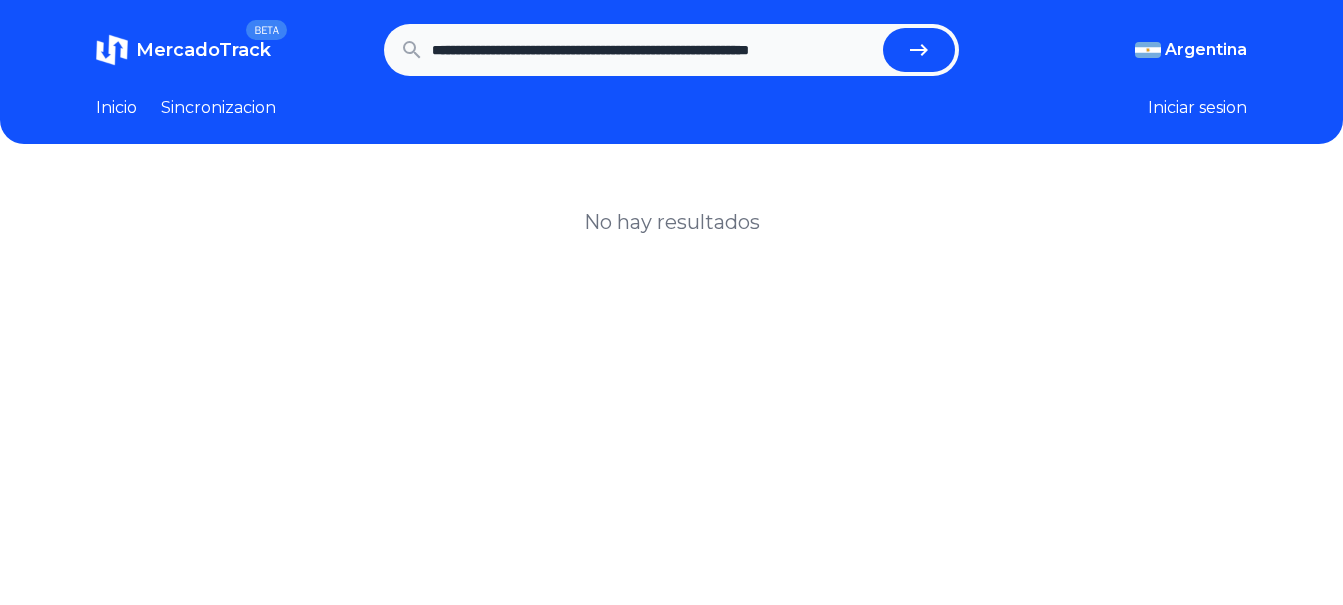 scroll, scrollTop: 0, scrollLeft: 0, axis: both 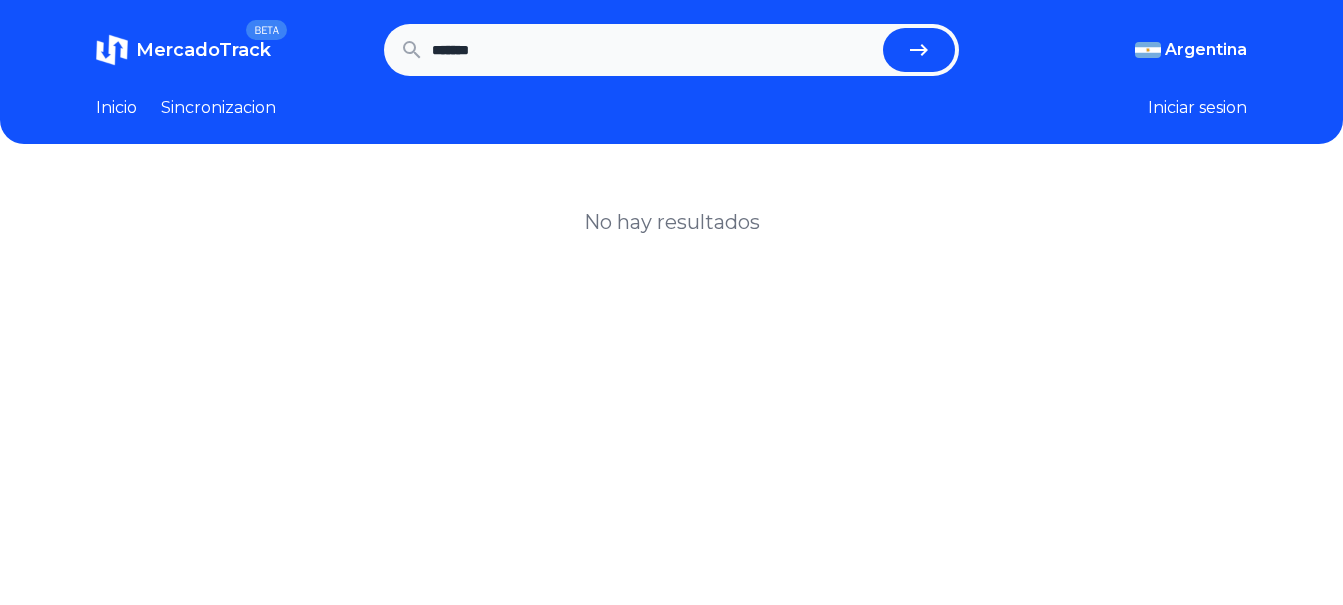 drag, startPoint x: 518, startPoint y: 49, endPoint x: 256, endPoint y: 50, distance: 262.00192 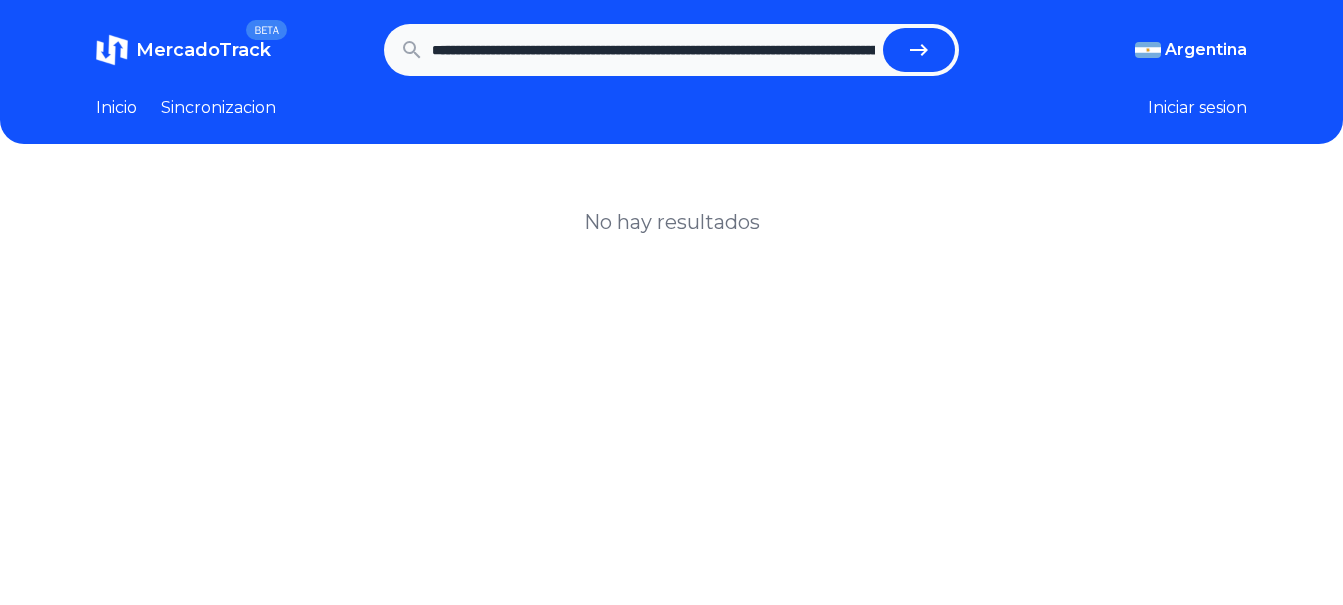 scroll, scrollTop: 0, scrollLeft: 1811, axis: horizontal 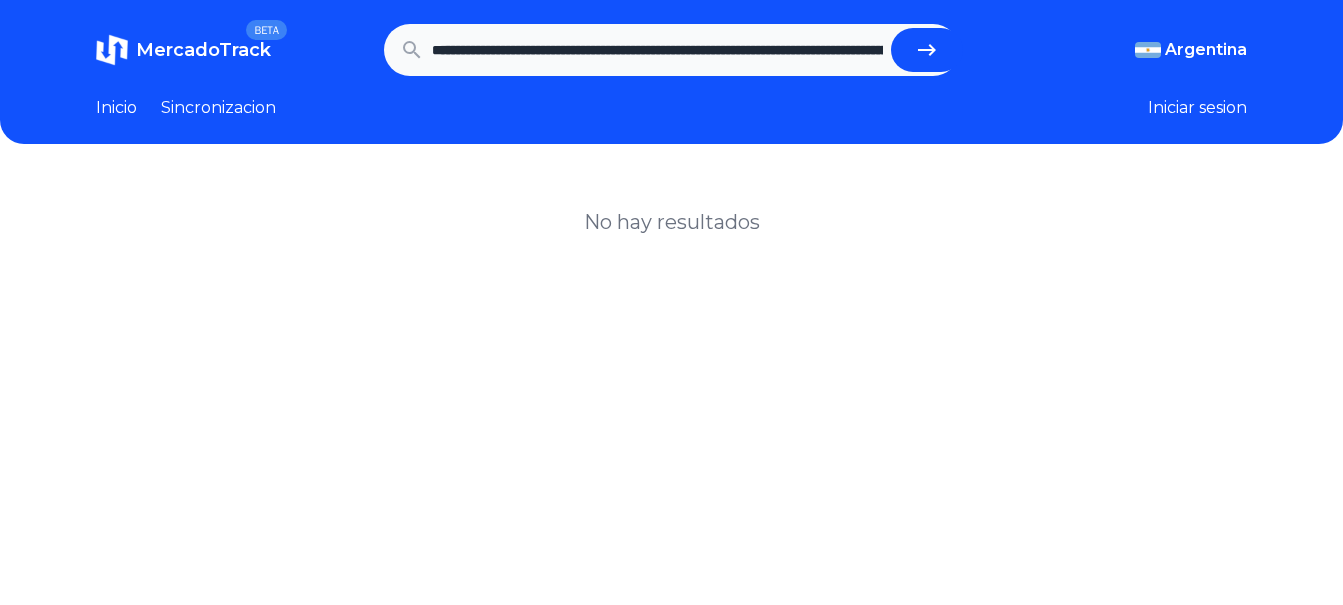 click at bounding box center (927, 50) 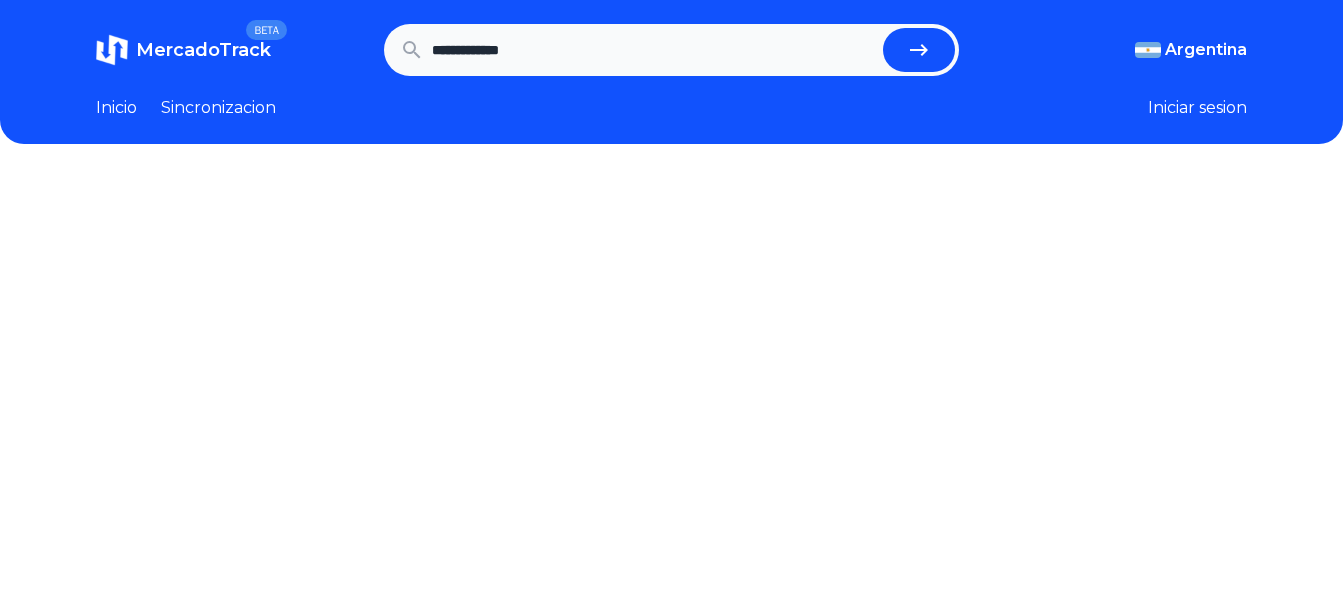 scroll, scrollTop: 0, scrollLeft: 0, axis: both 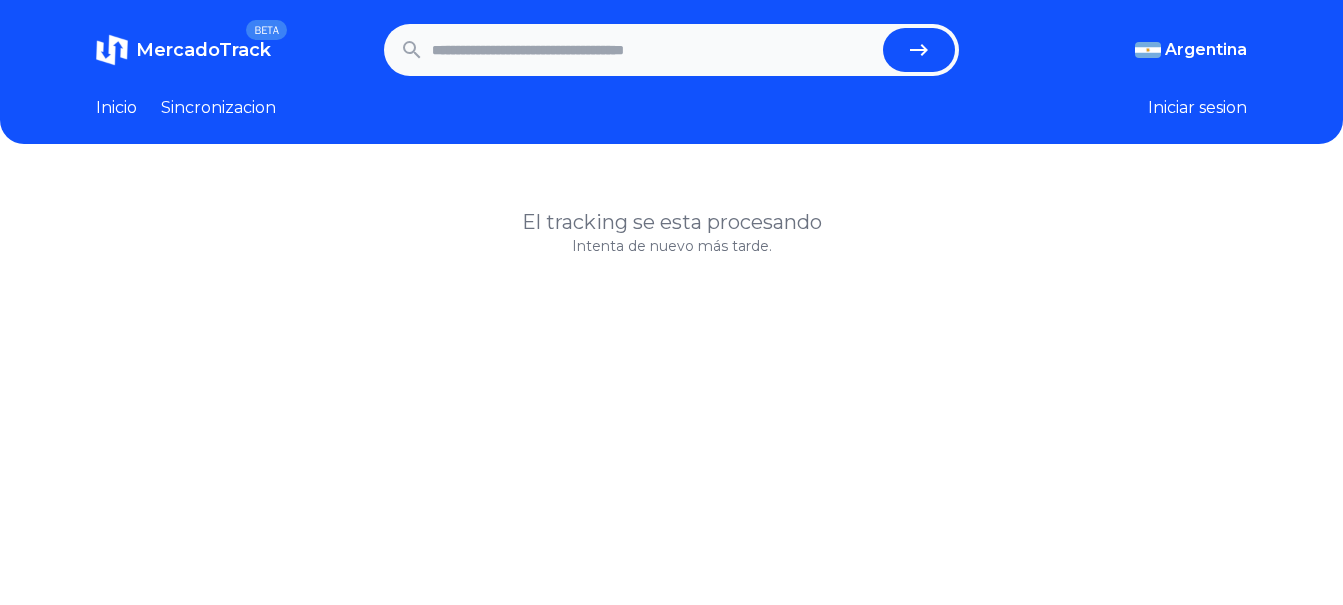 click at bounding box center [654, 50] 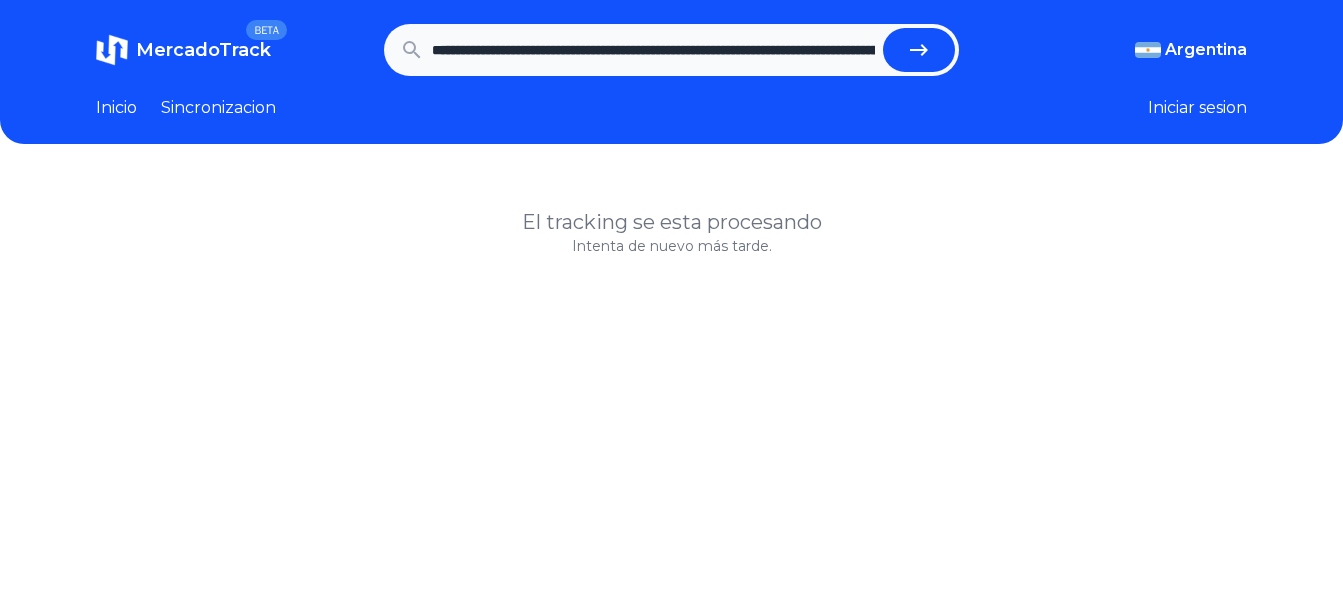 scroll, scrollTop: 0, scrollLeft: 1428, axis: horizontal 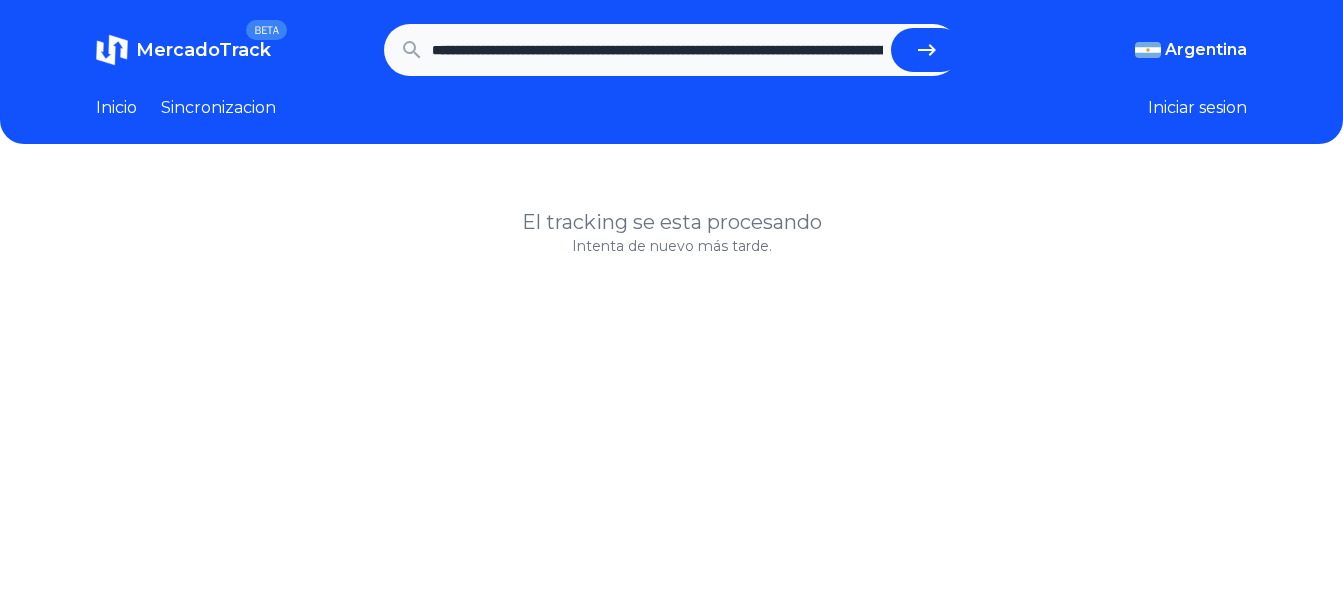 click 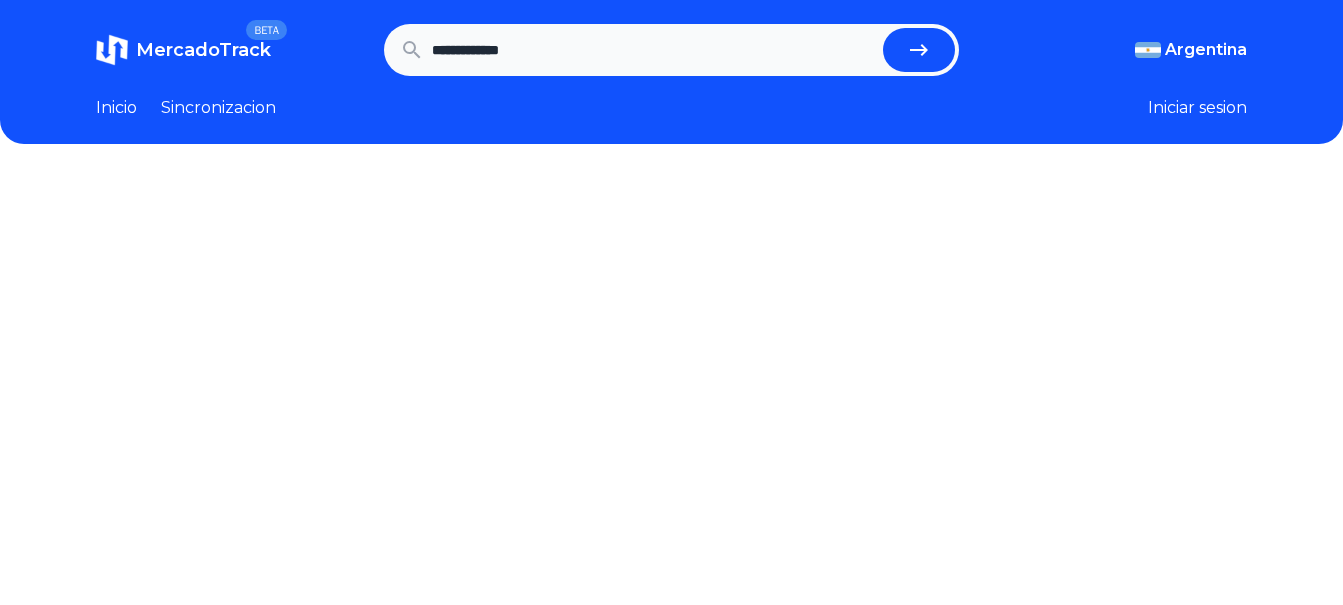 scroll, scrollTop: 0, scrollLeft: 0, axis: both 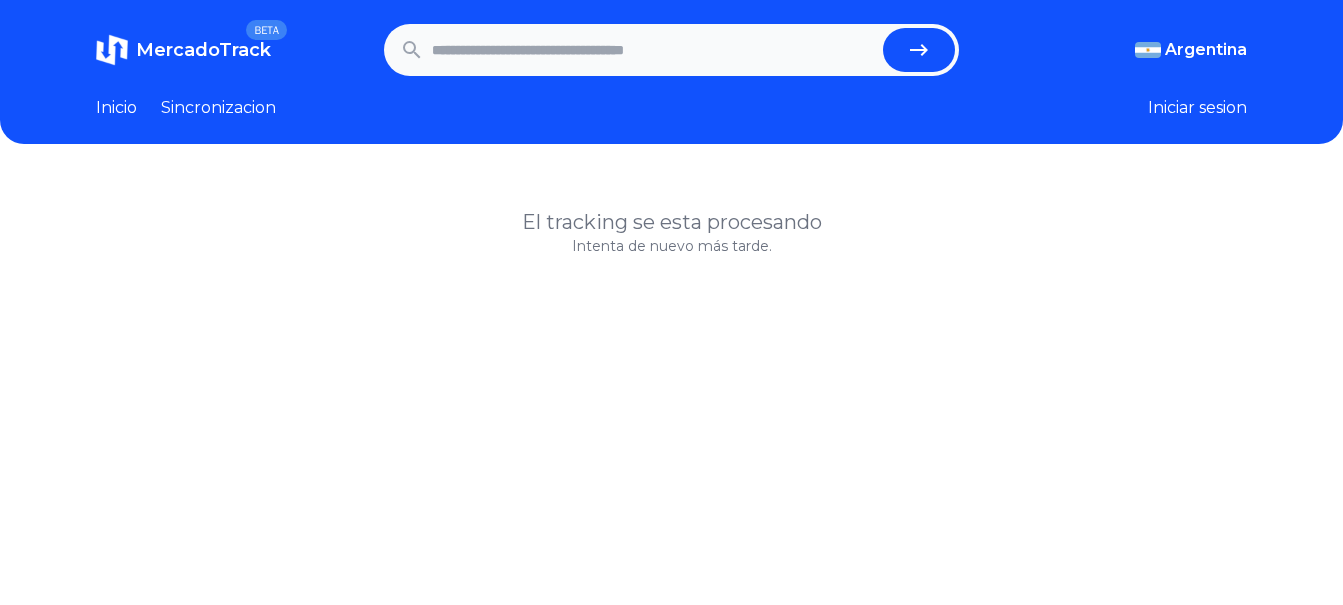 click on "MercadoTrack BETA [COUNTRY] [COUNTRY] [COUNTRY] [COUNTRY] [COUNTRY] [COUNTRY] [COUNTRY] [COUNTRY]" at bounding box center (240, 50) 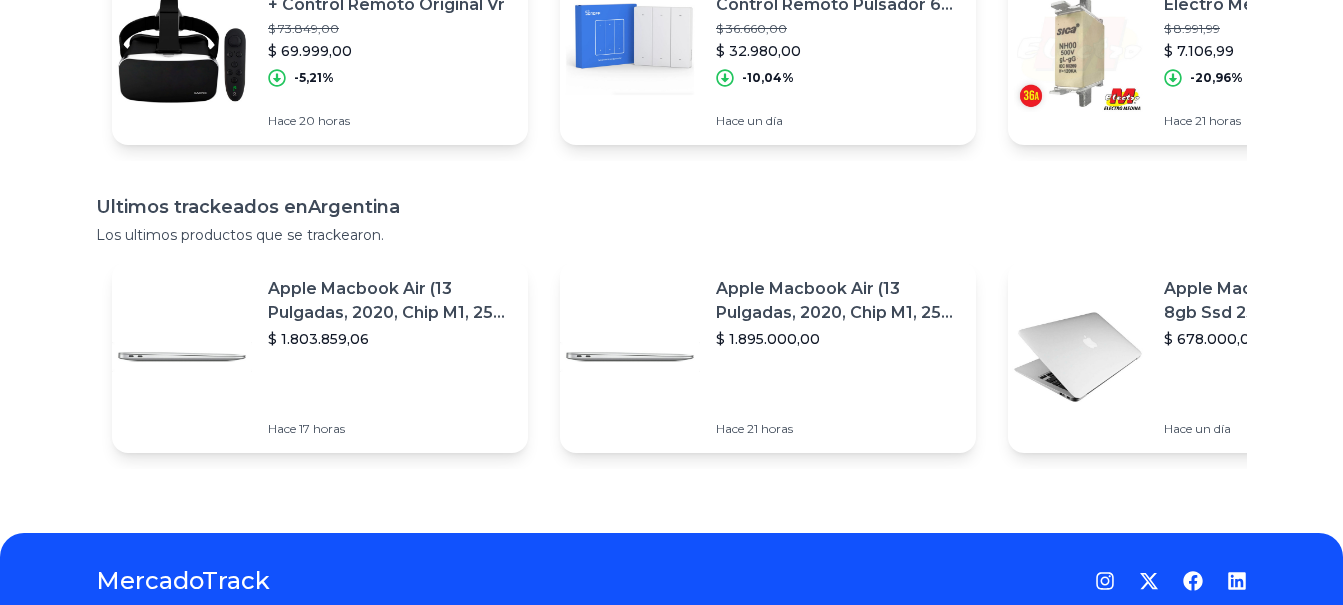 scroll, scrollTop: 399, scrollLeft: 0, axis: vertical 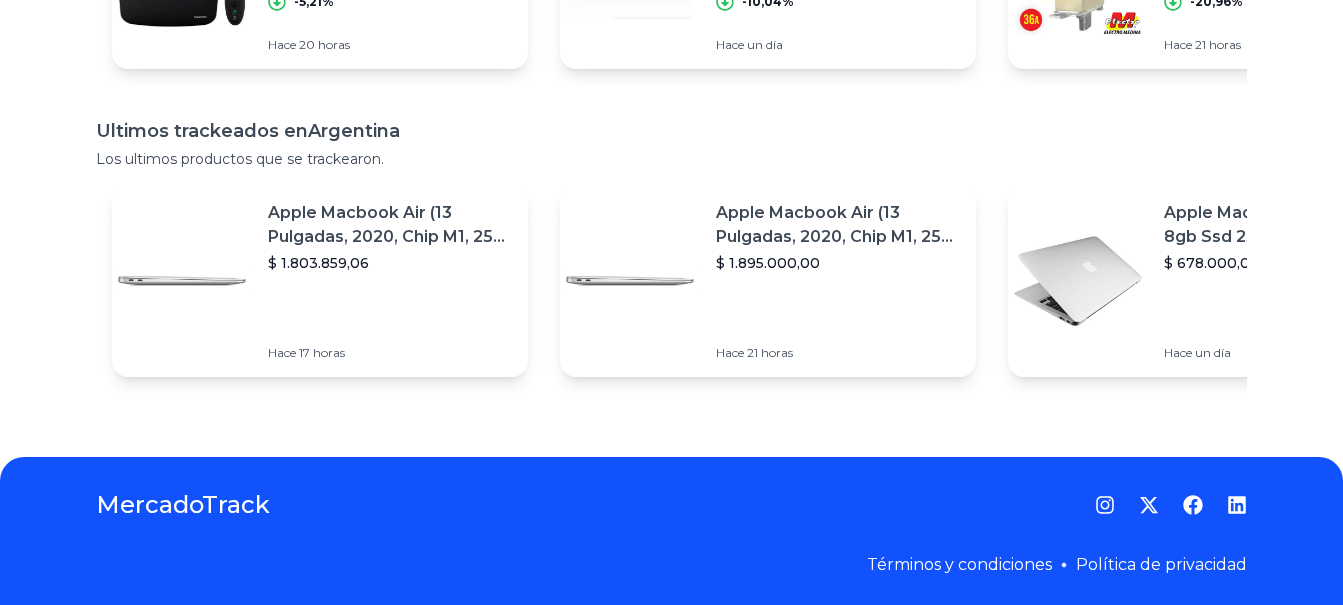 click at bounding box center (1078, 281) 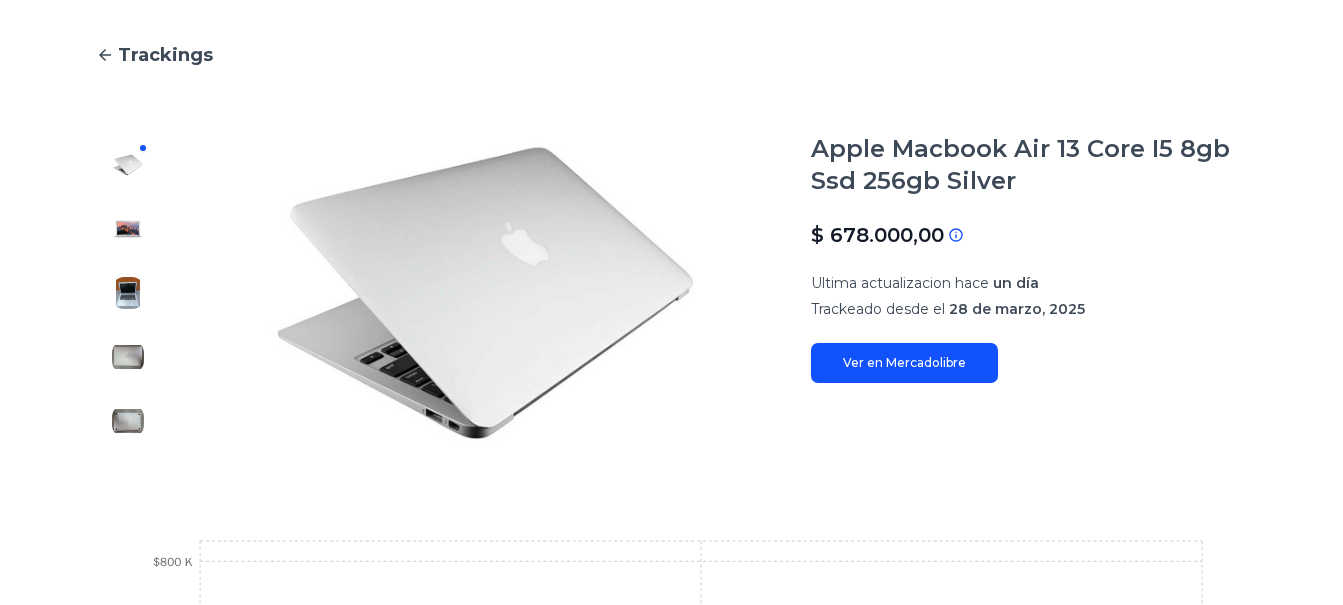 scroll, scrollTop: 177, scrollLeft: 0, axis: vertical 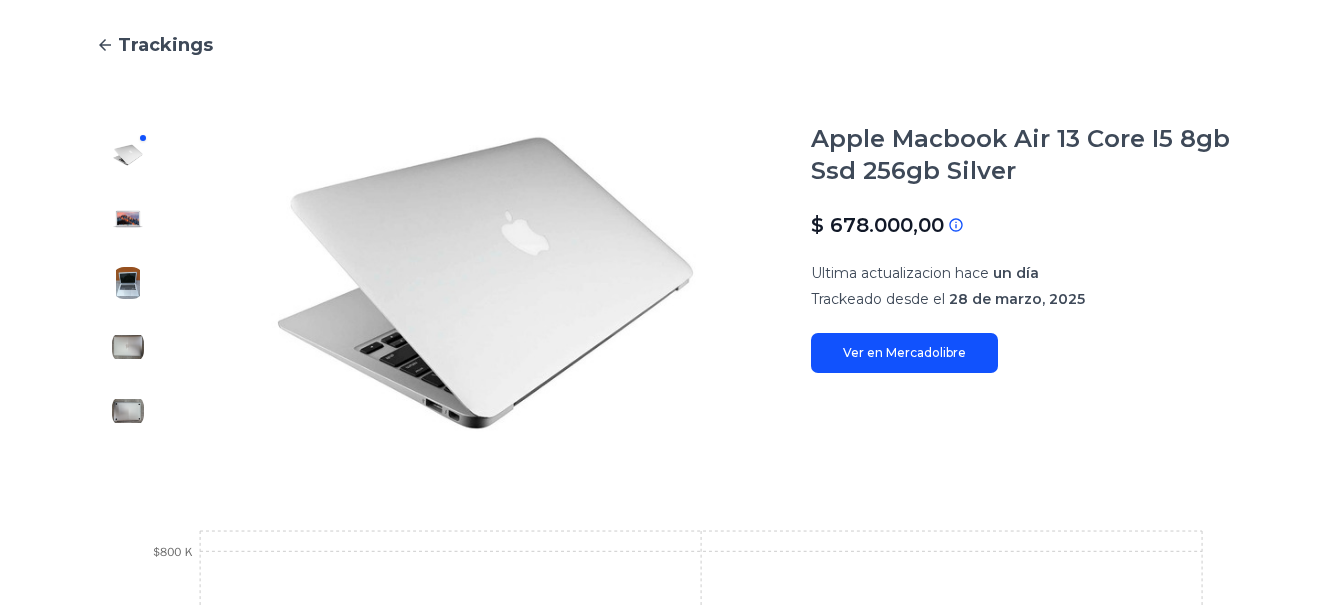 click at bounding box center (128, 283) 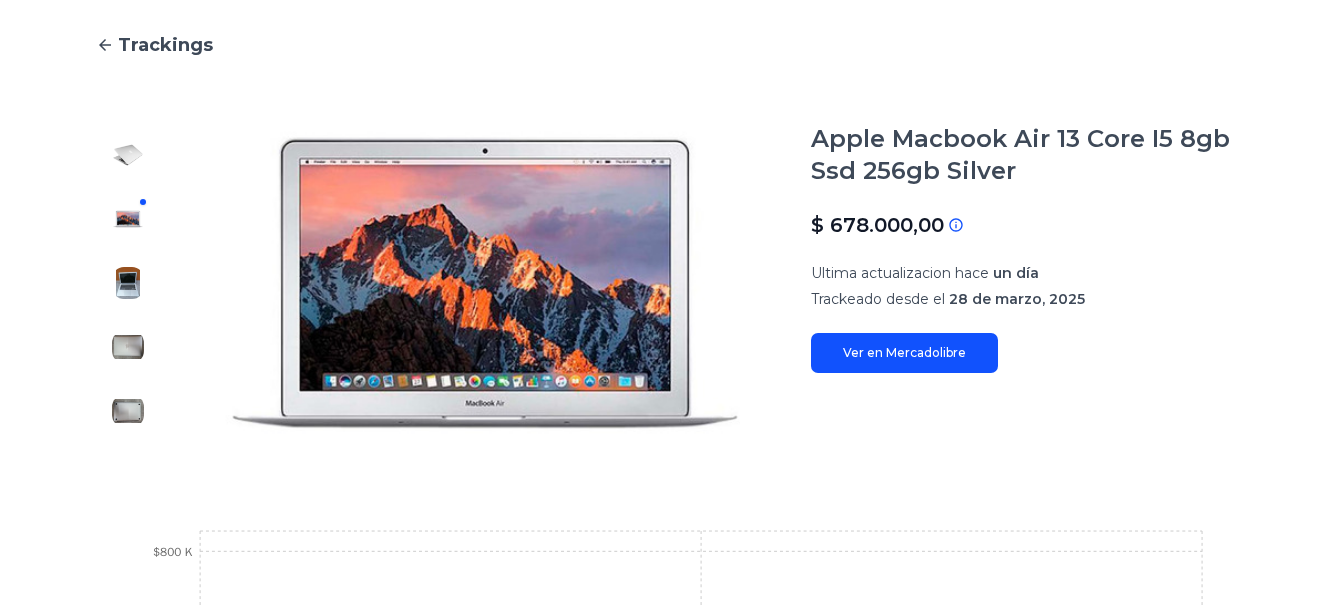 click at bounding box center [128, 283] 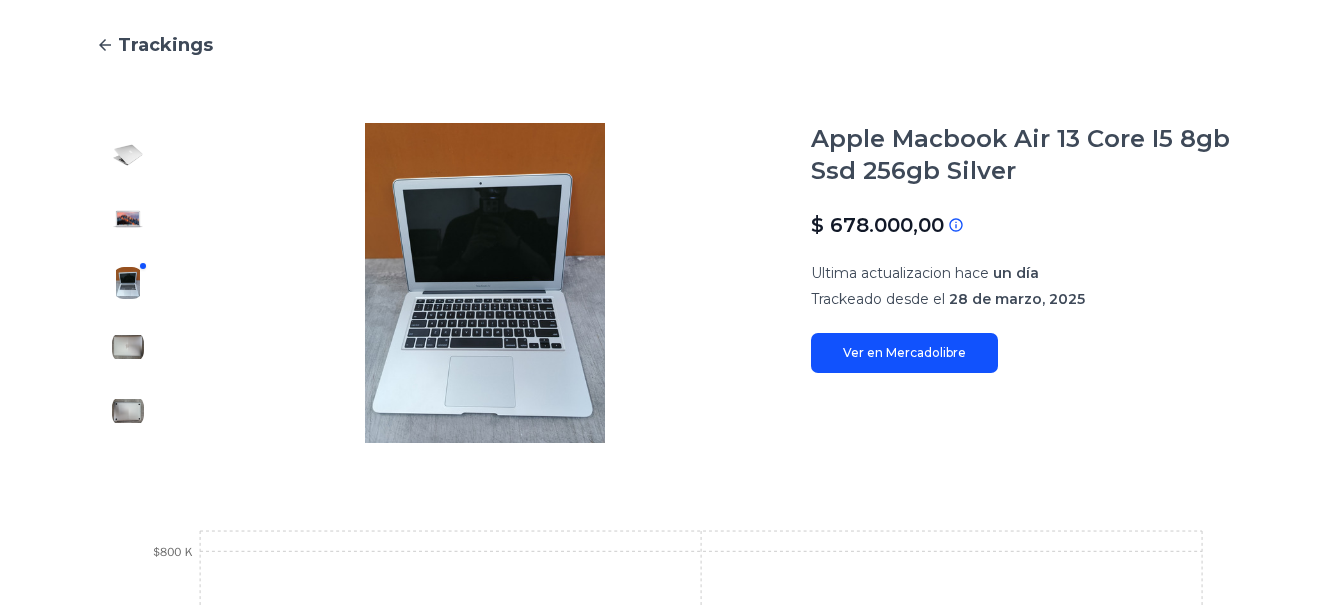 click at bounding box center (128, 347) 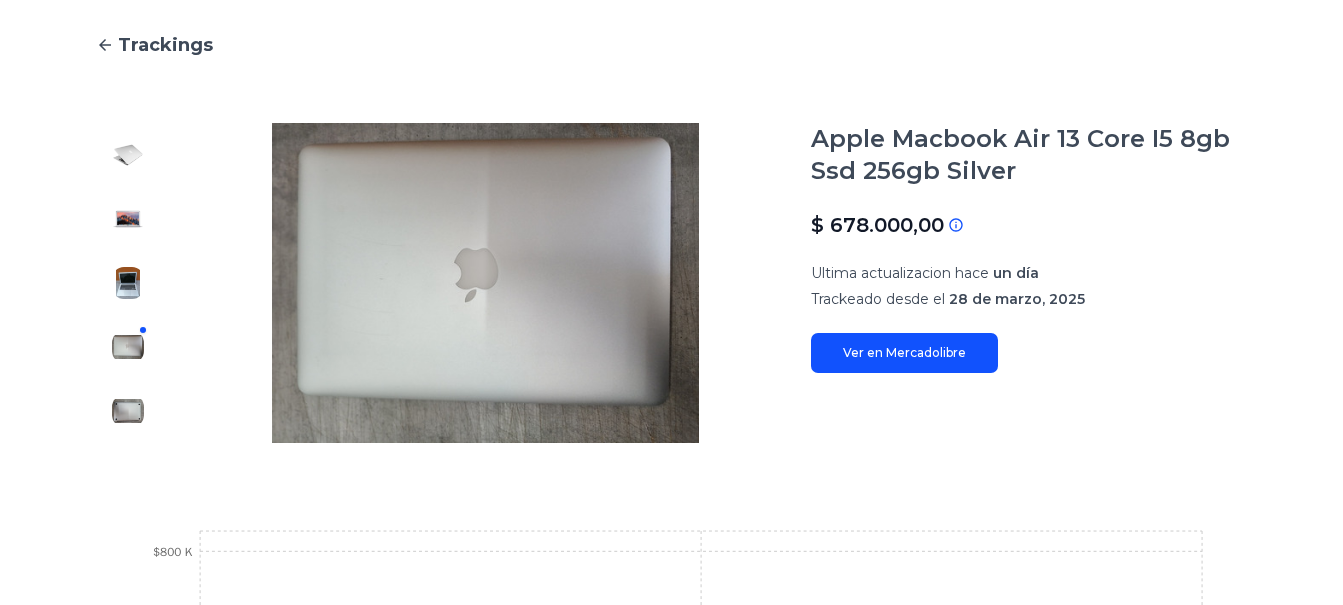 click at bounding box center (128, 411) 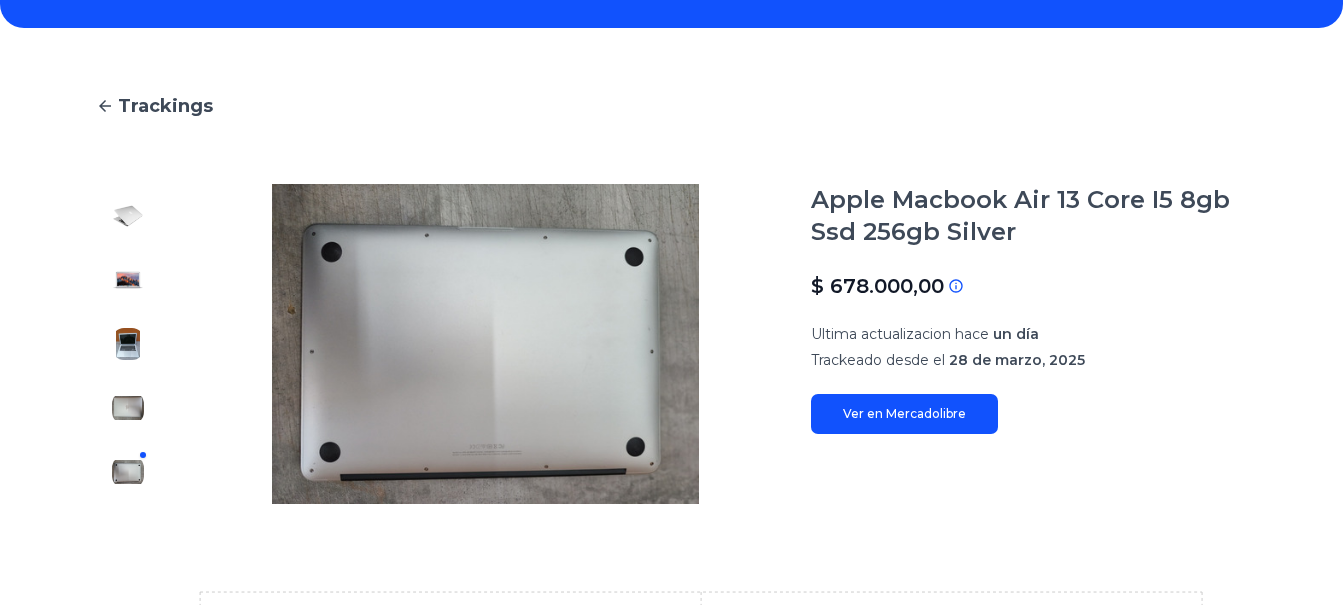 scroll, scrollTop: 0, scrollLeft: 0, axis: both 